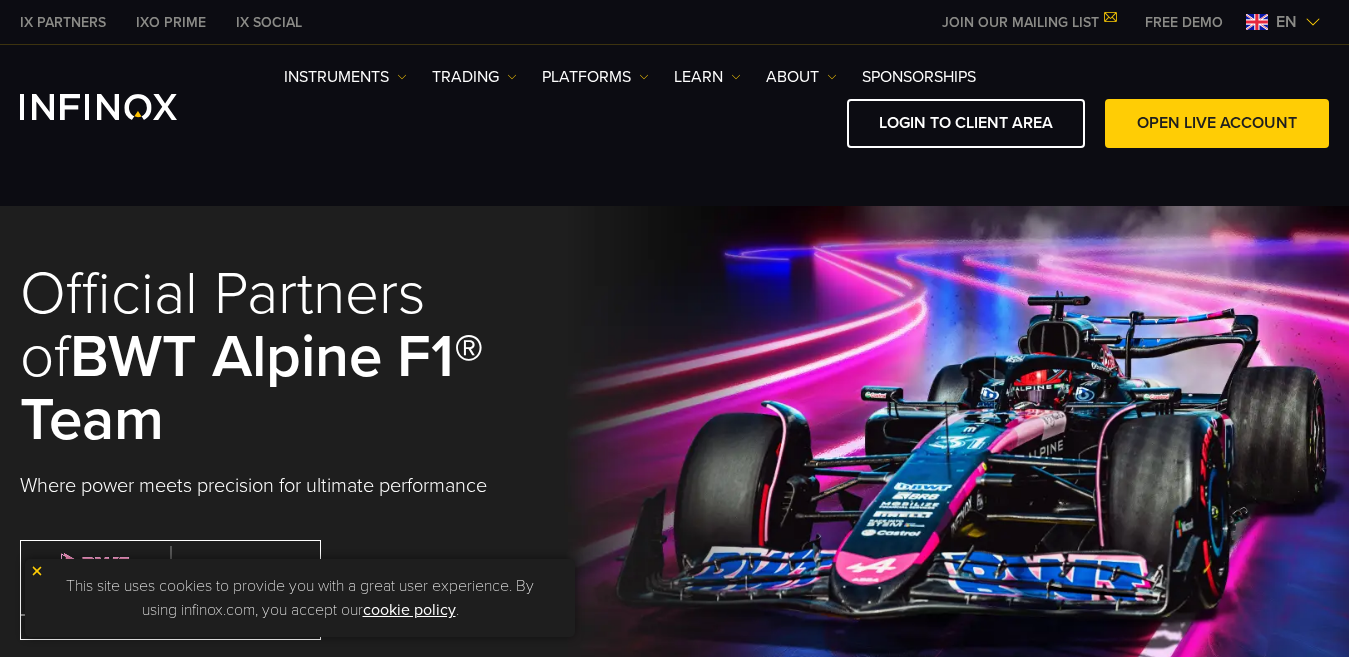 scroll, scrollTop: 964, scrollLeft: 0, axis: vertical 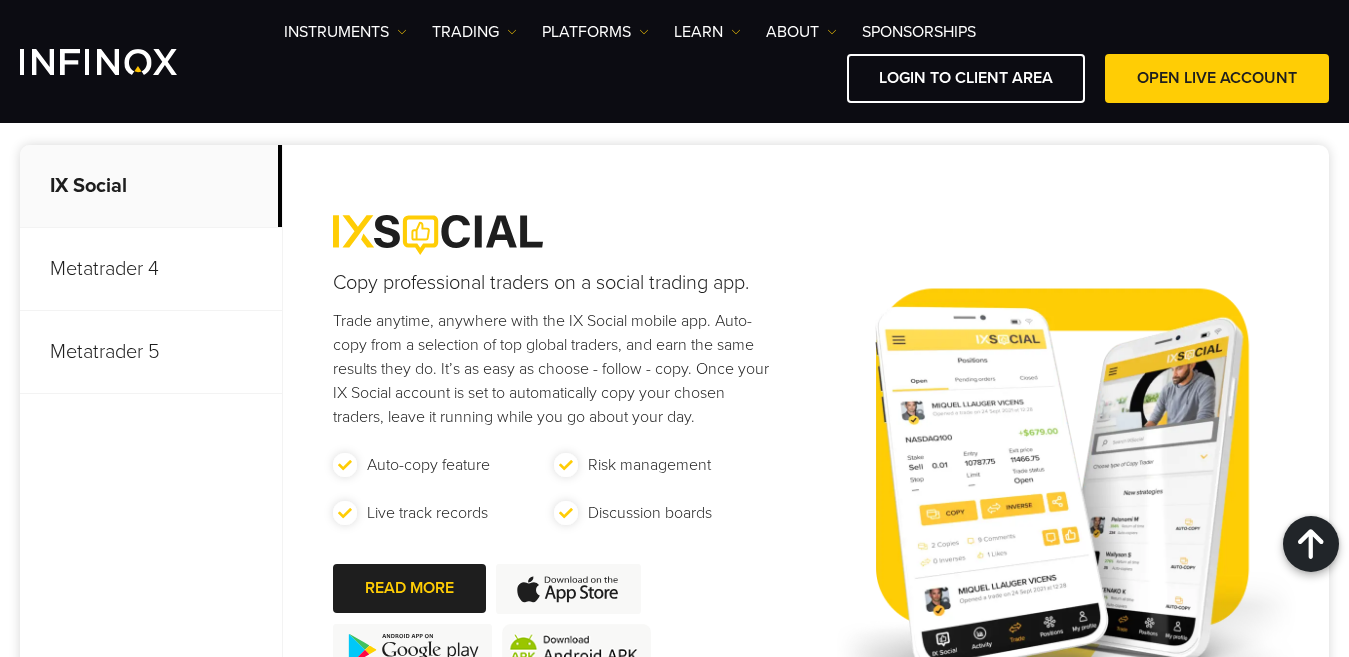 click on "Metatrader 4" at bounding box center [151, 269] 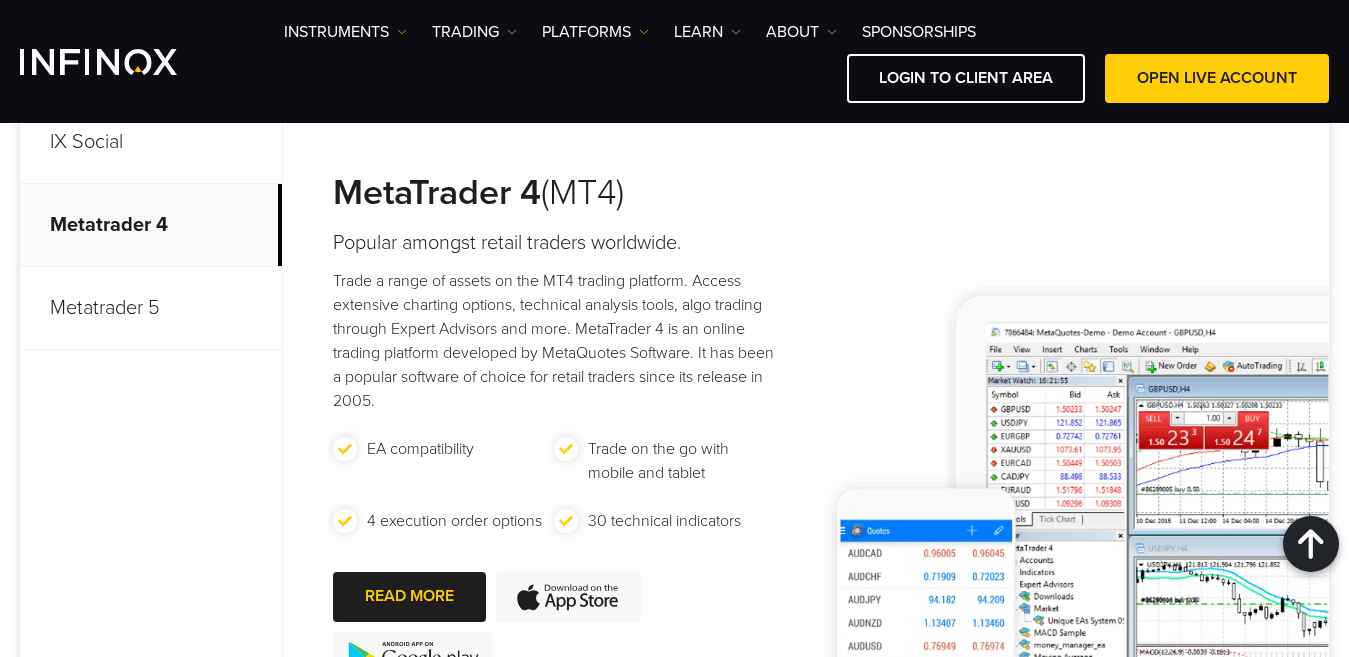 scroll, scrollTop: 1204, scrollLeft: 0, axis: vertical 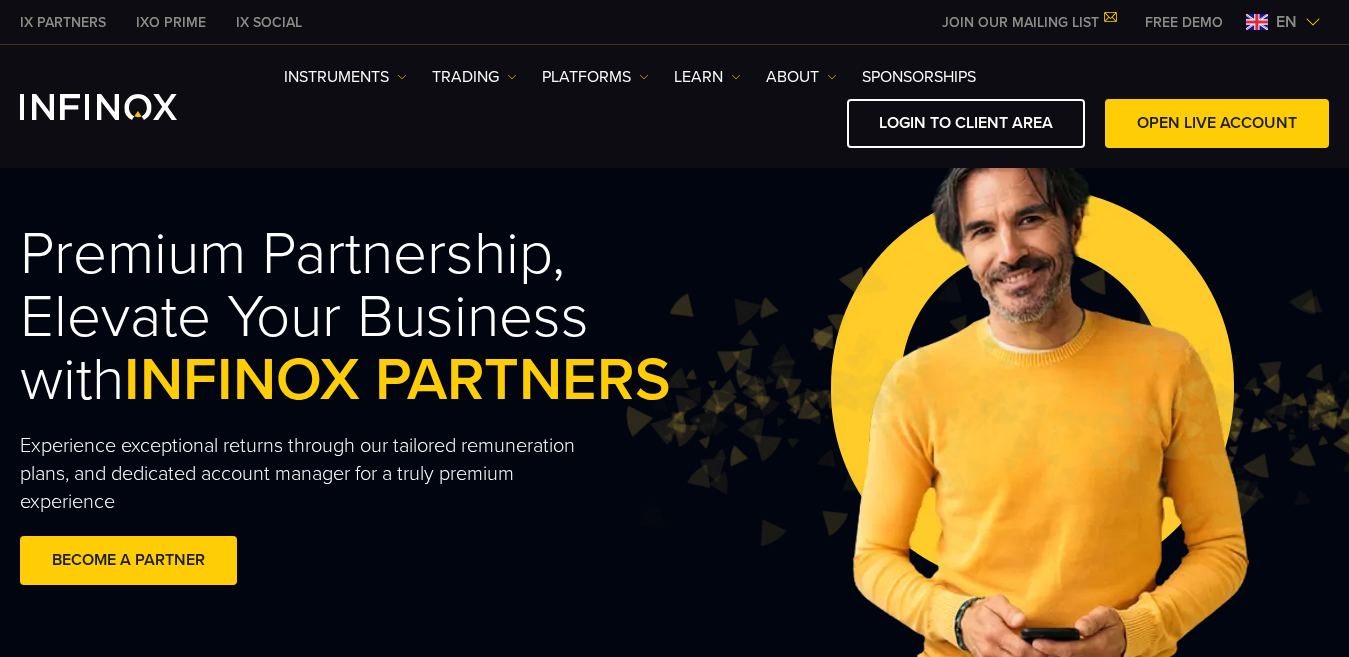 click on "FREE DEMO" at bounding box center (1184, 22) 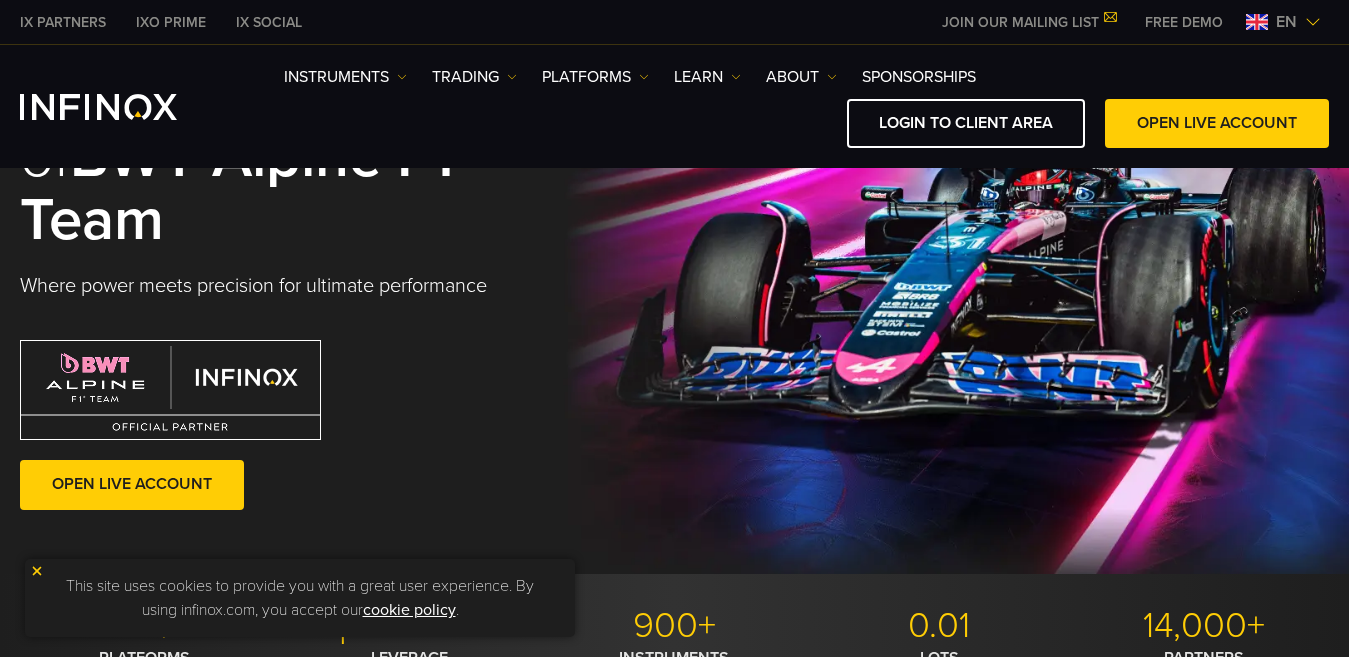 scroll, scrollTop: 360, scrollLeft: 0, axis: vertical 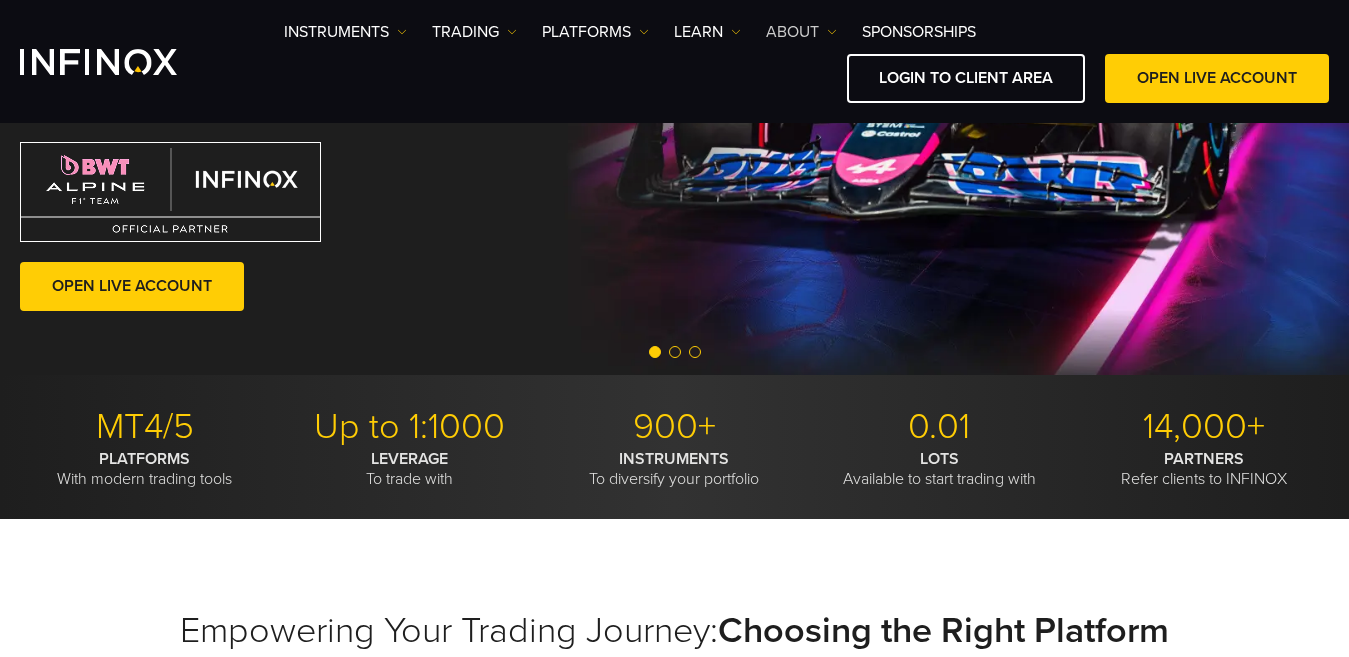 click on "ABOUT" at bounding box center [345, 32] 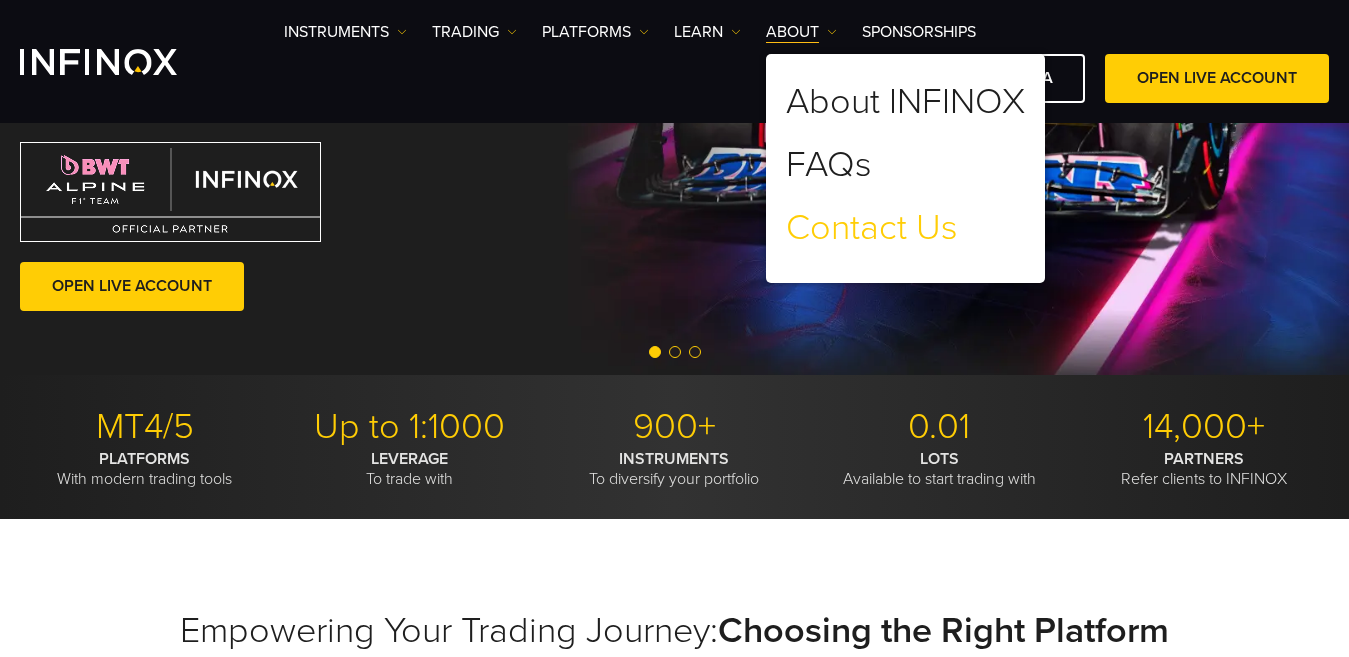 click on "Contact Us" at bounding box center (872, 228) 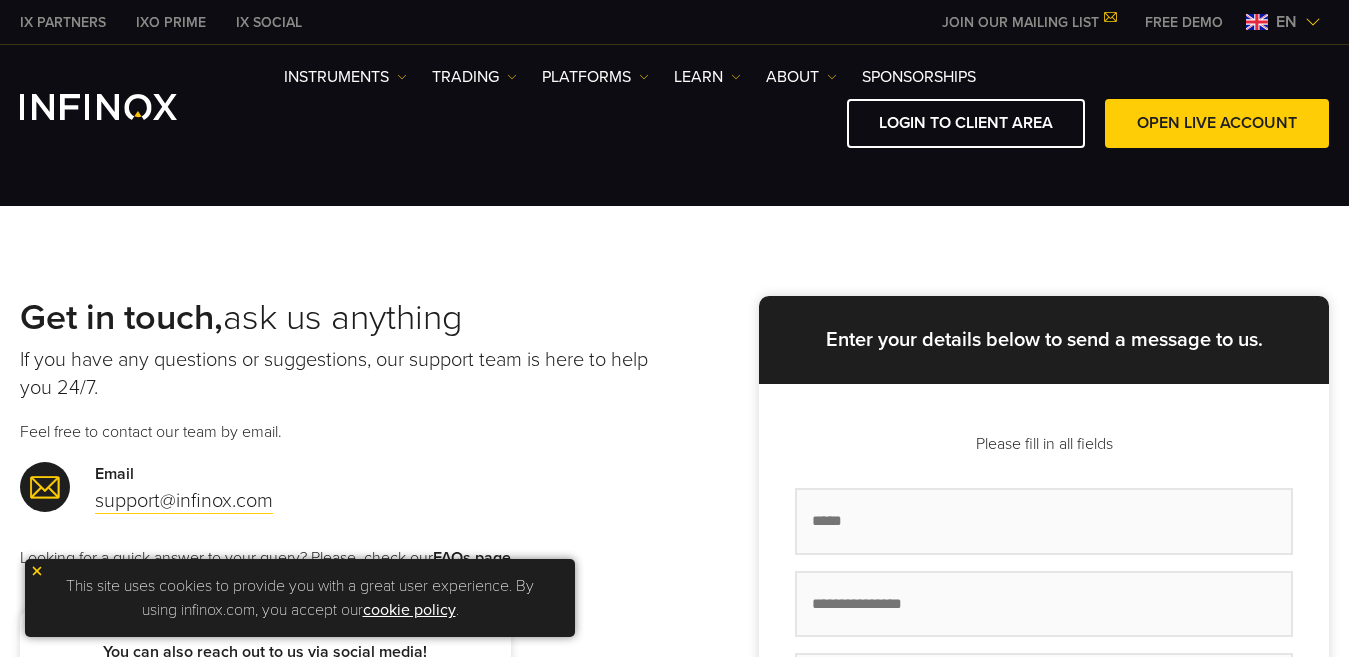 scroll, scrollTop: 80, scrollLeft: 0, axis: vertical 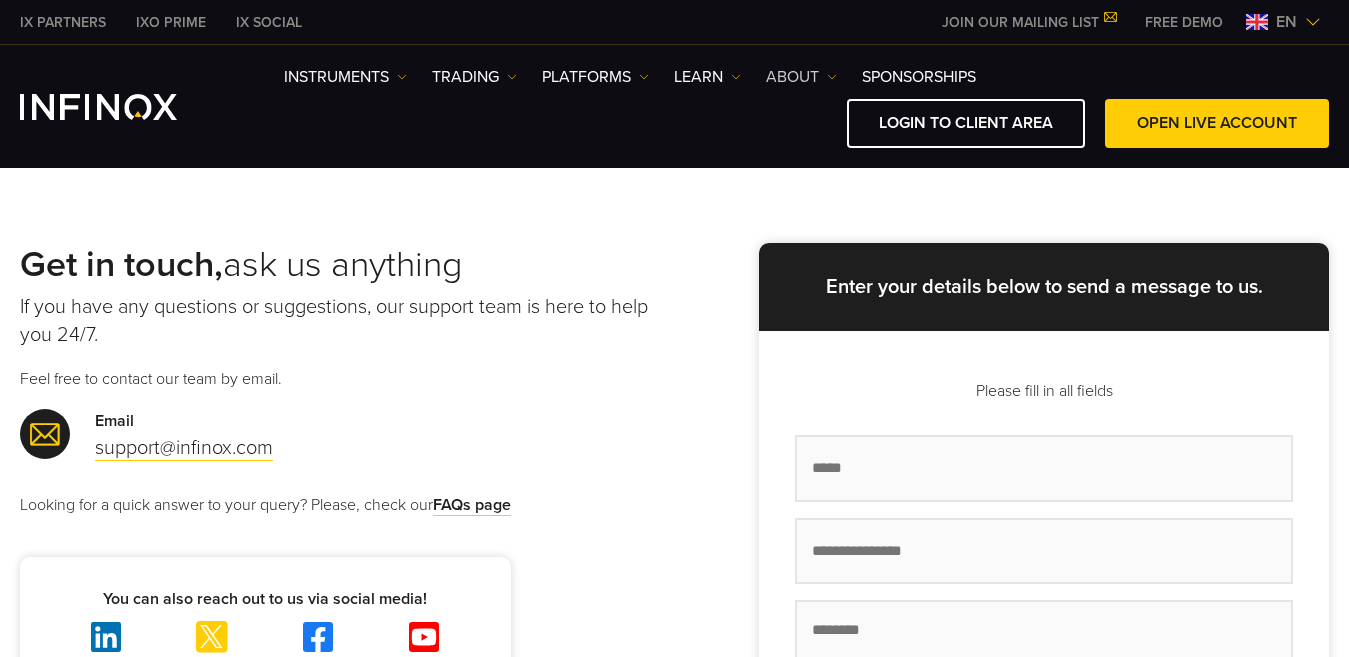 click on "ABOUT" at bounding box center [345, 77] 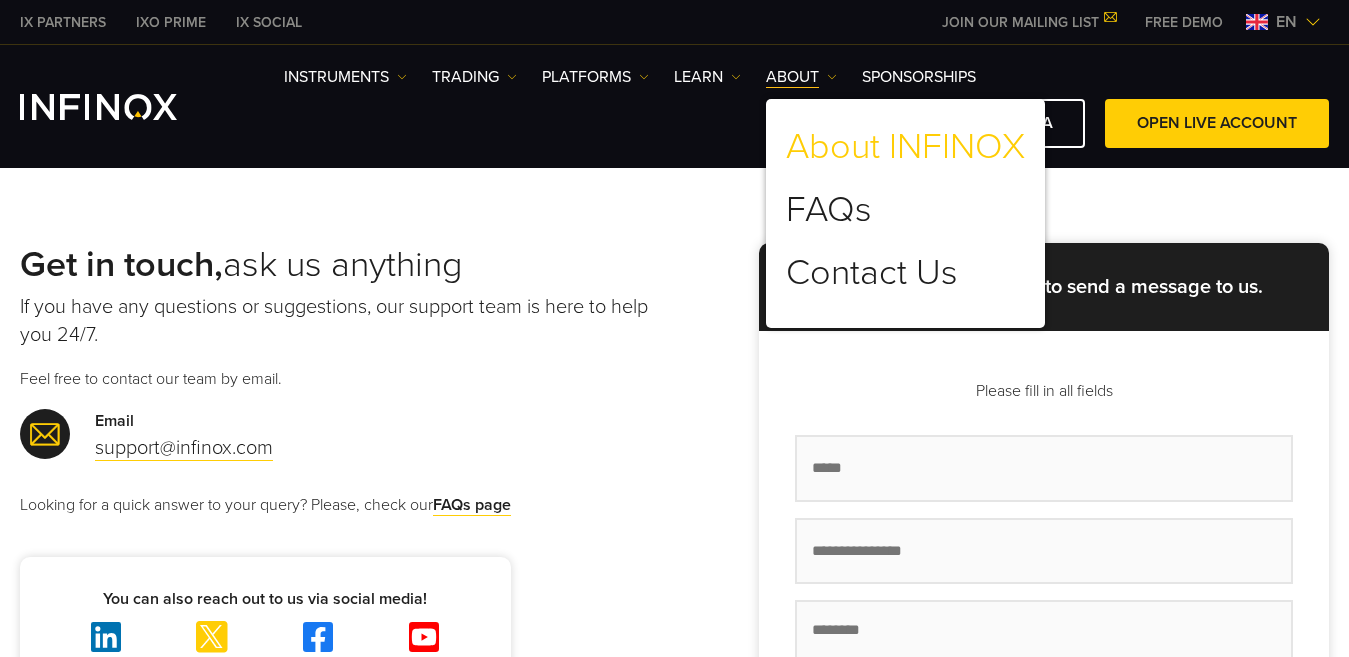 click on "About INFINOX" at bounding box center (905, 147) 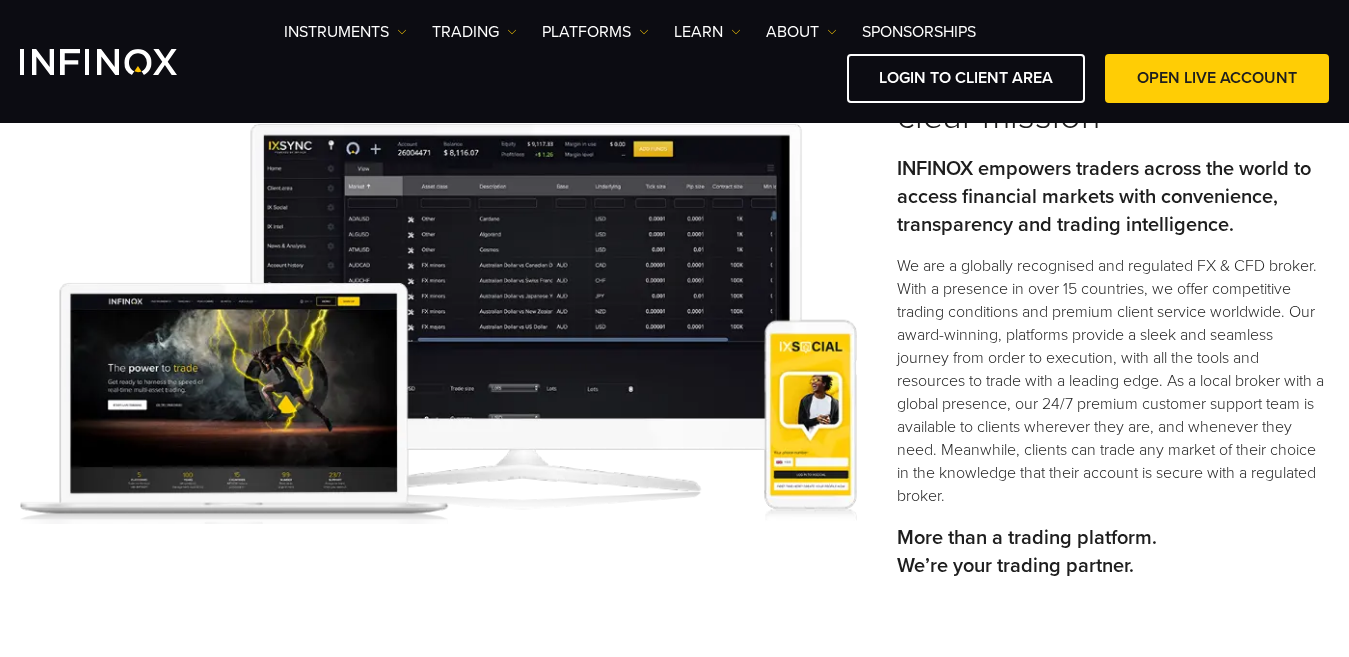 scroll, scrollTop: 640, scrollLeft: 0, axis: vertical 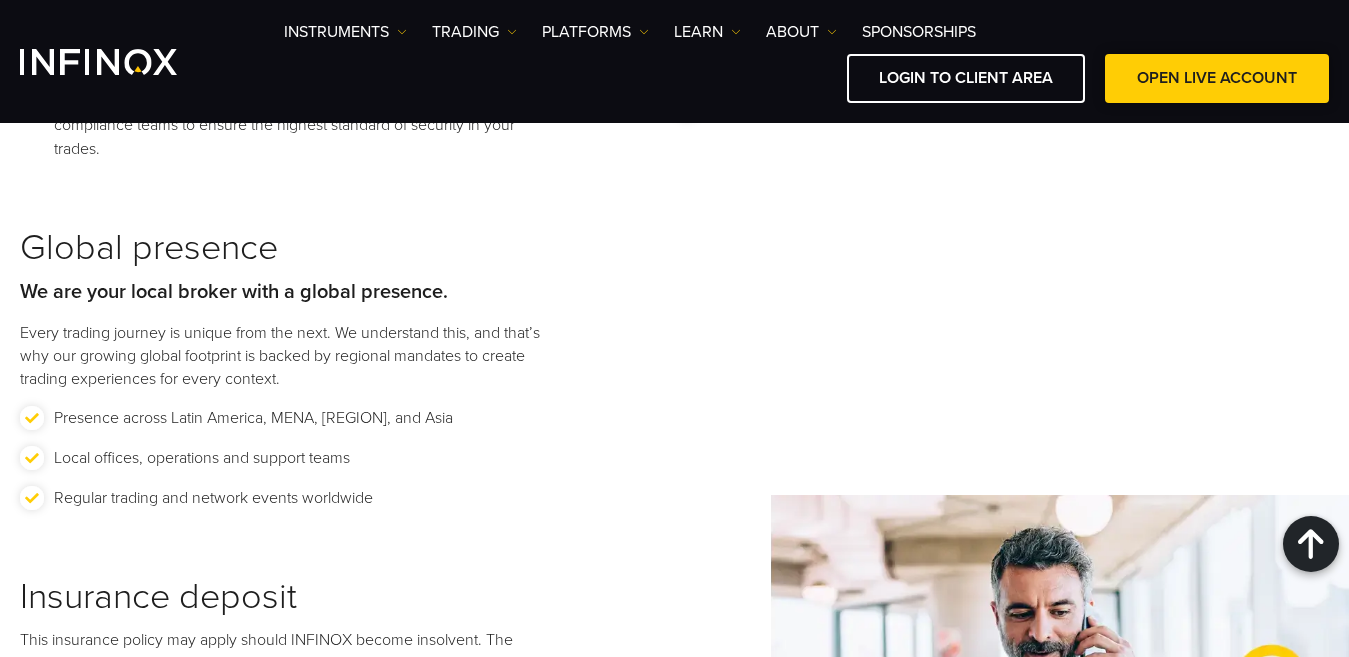 click on "OPEN LIVE ACCOUNT" at bounding box center (1217, 78) 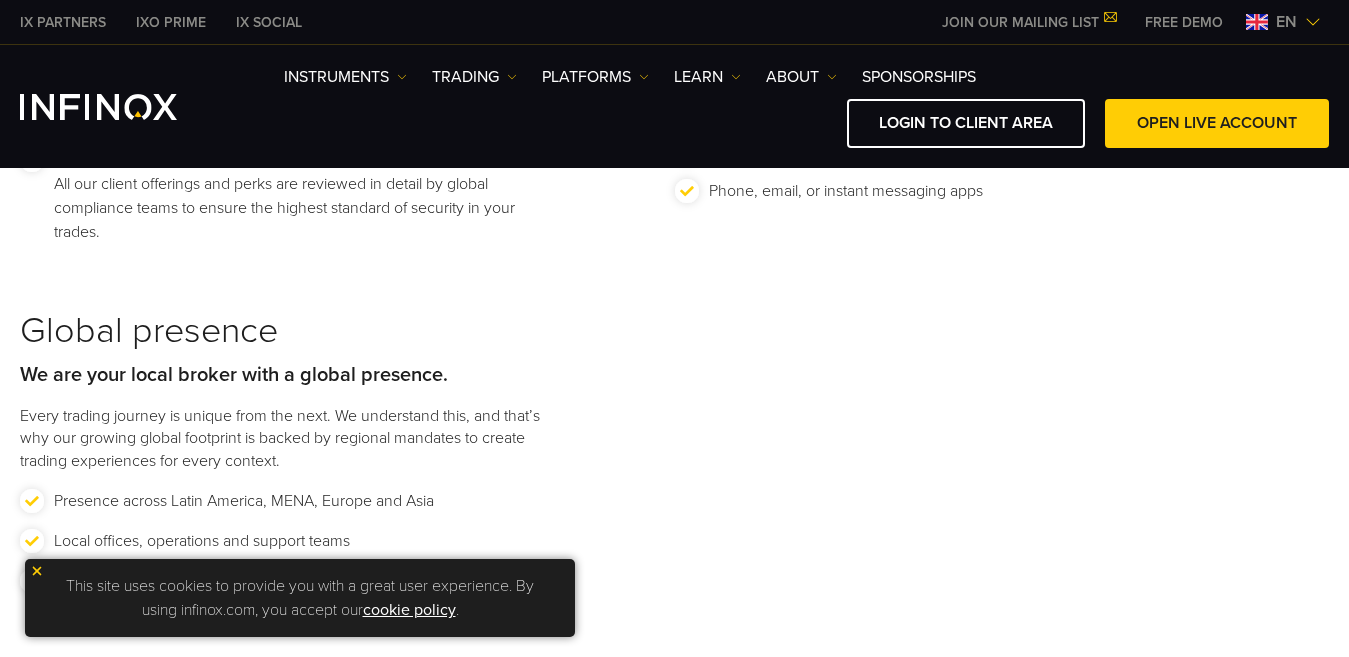 scroll, scrollTop: 2592, scrollLeft: 0, axis: vertical 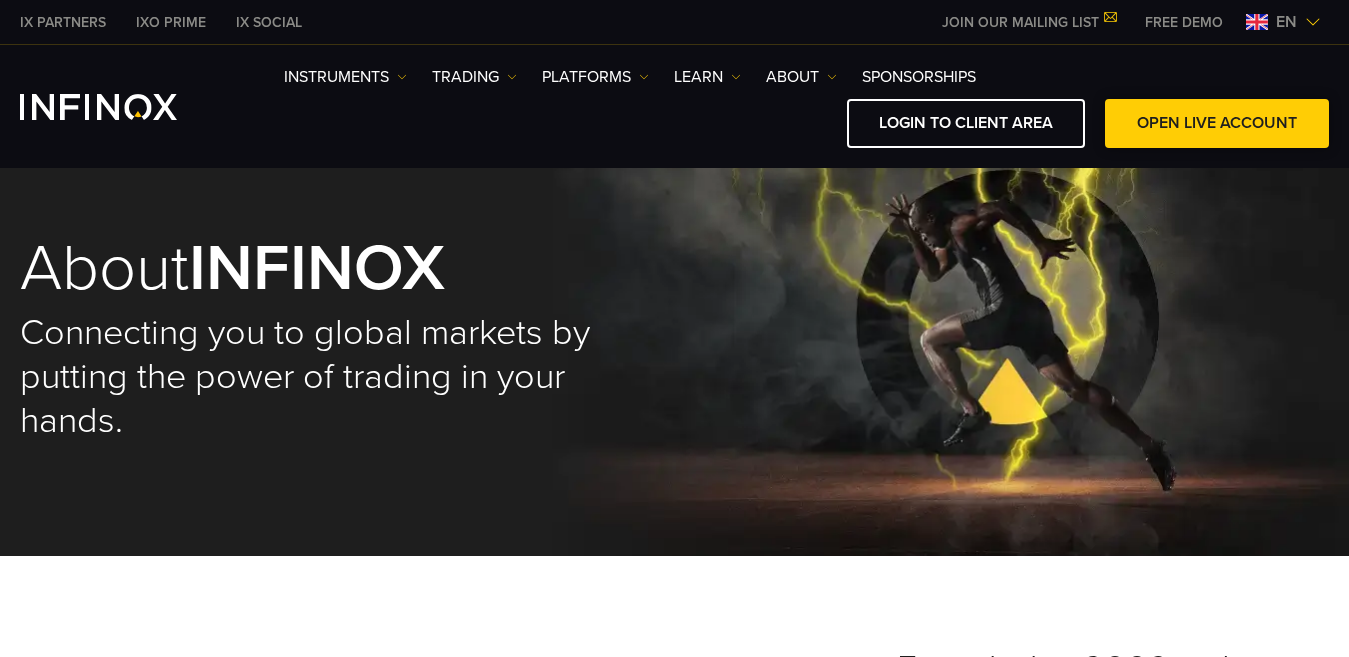 click on "OPEN LIVE ACCOUNT" at bounding box center (1217, 123) 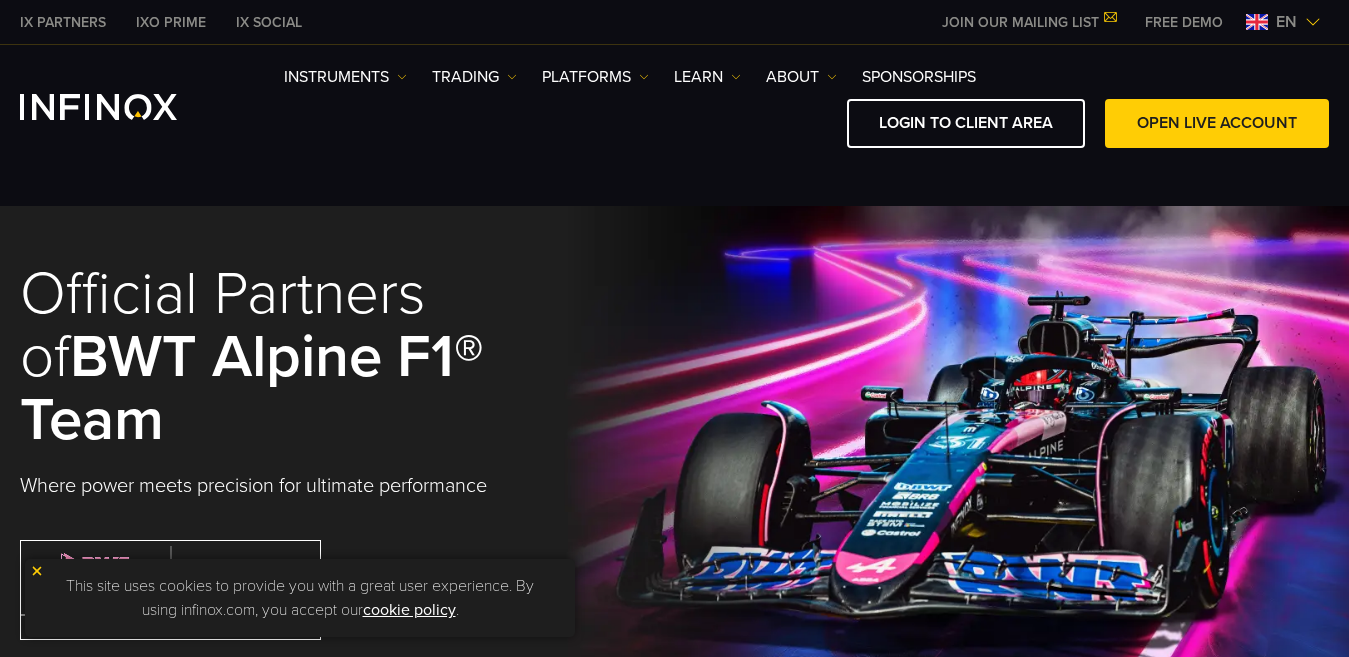 scroll, scrollTop: 0, scrollLeft: 0, axis: both 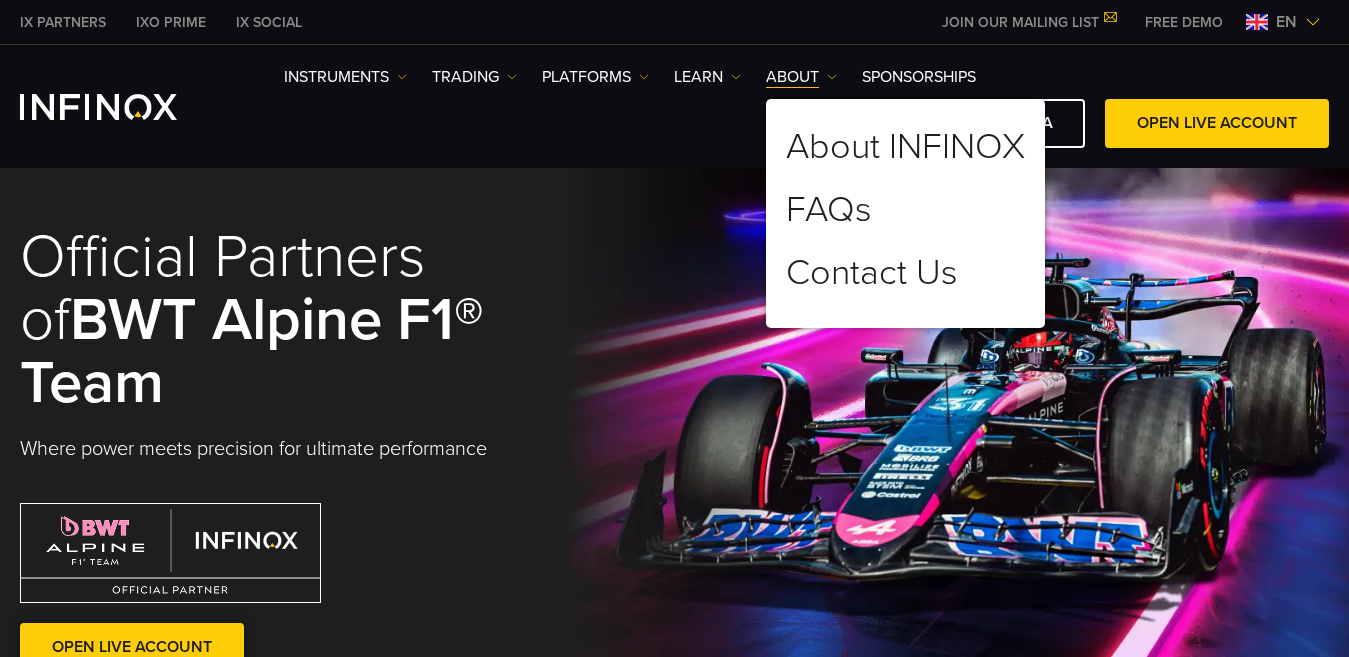 click on "Open Live Account" at bounding box center (132, 647) 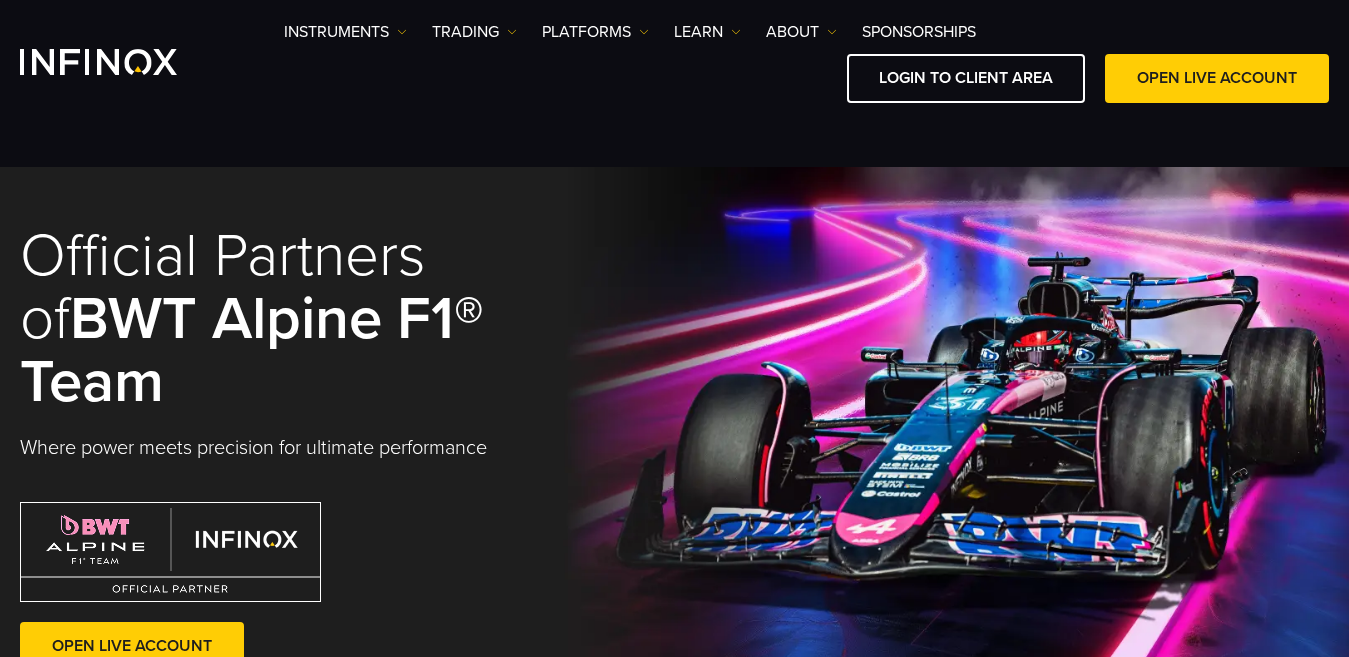 scroll, scrollTop: 280, scrollLeft: 0, axis: vertical 